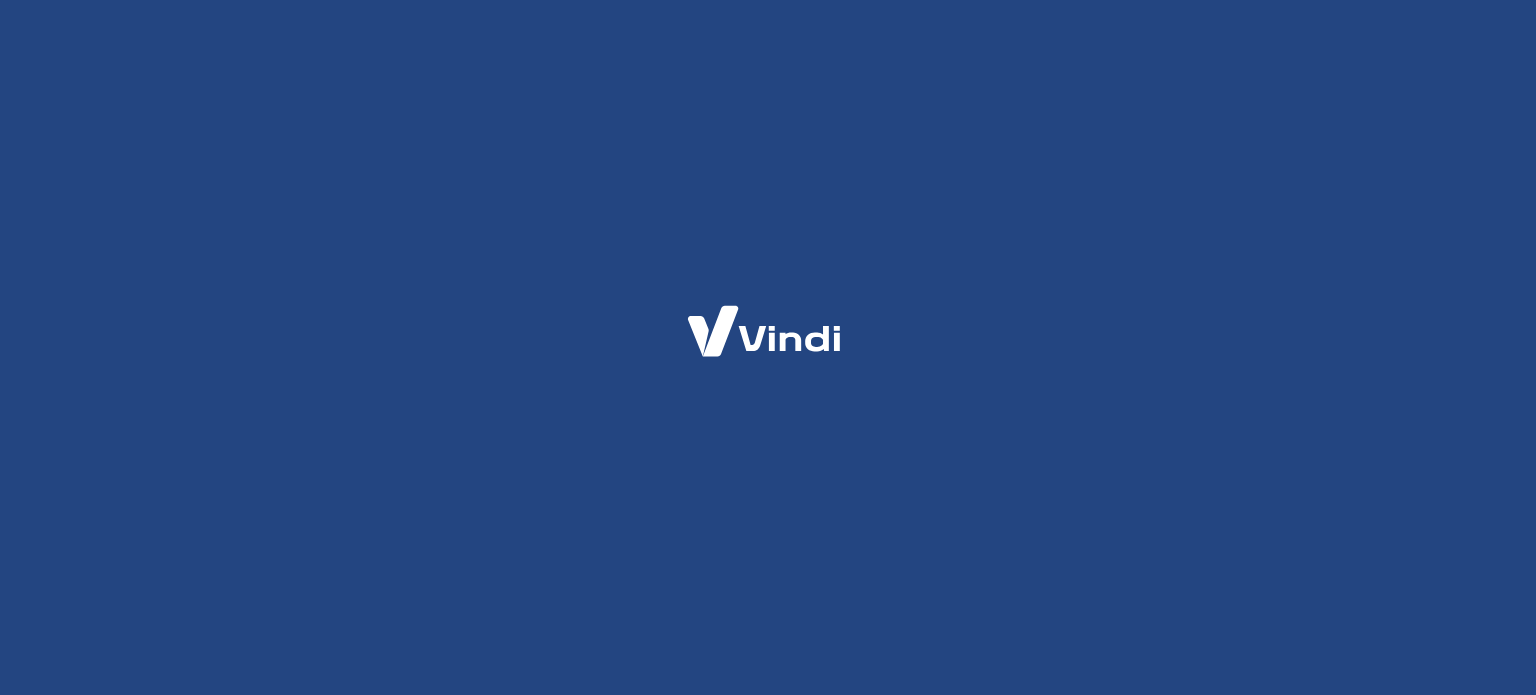 scroll, scrollTop: 0, scrollLeft: 0, axis: both 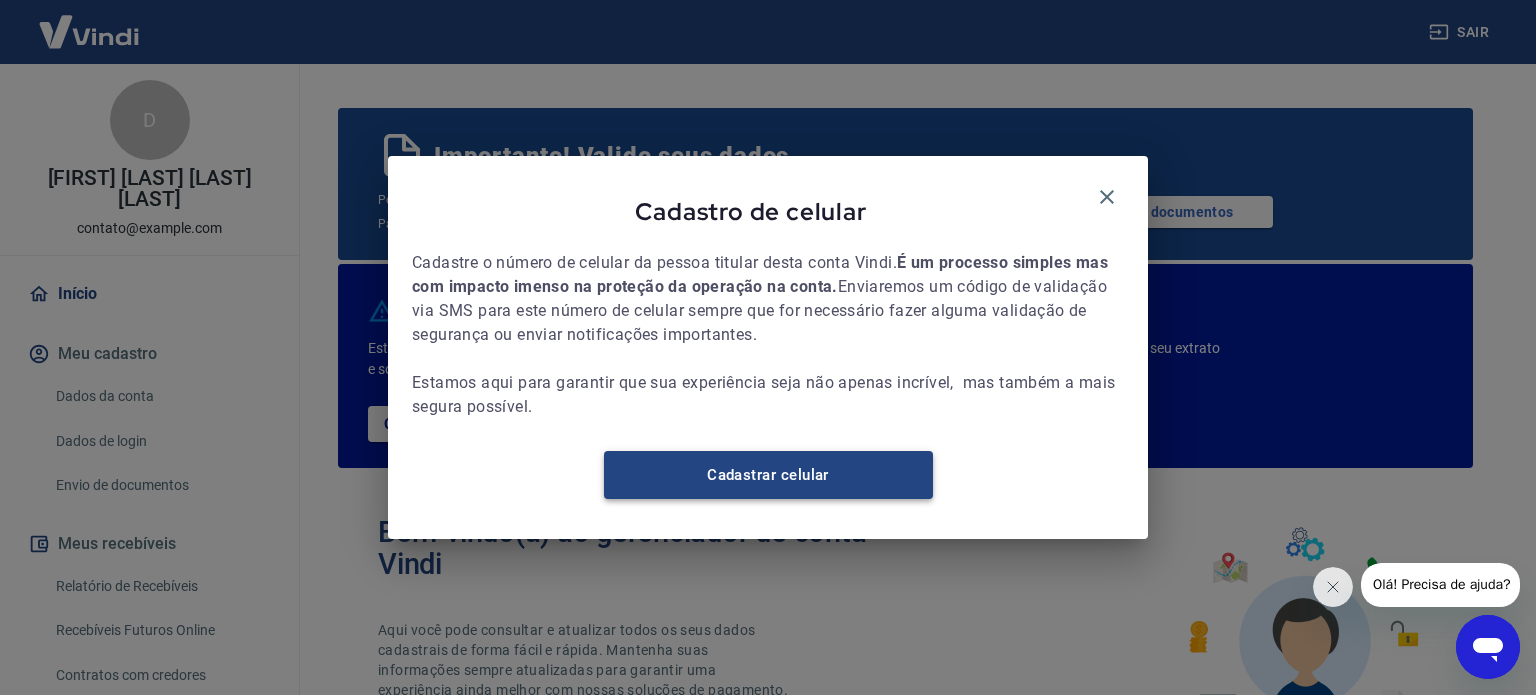 click on "Cadastrar celular" at bounding box center [768, 475] 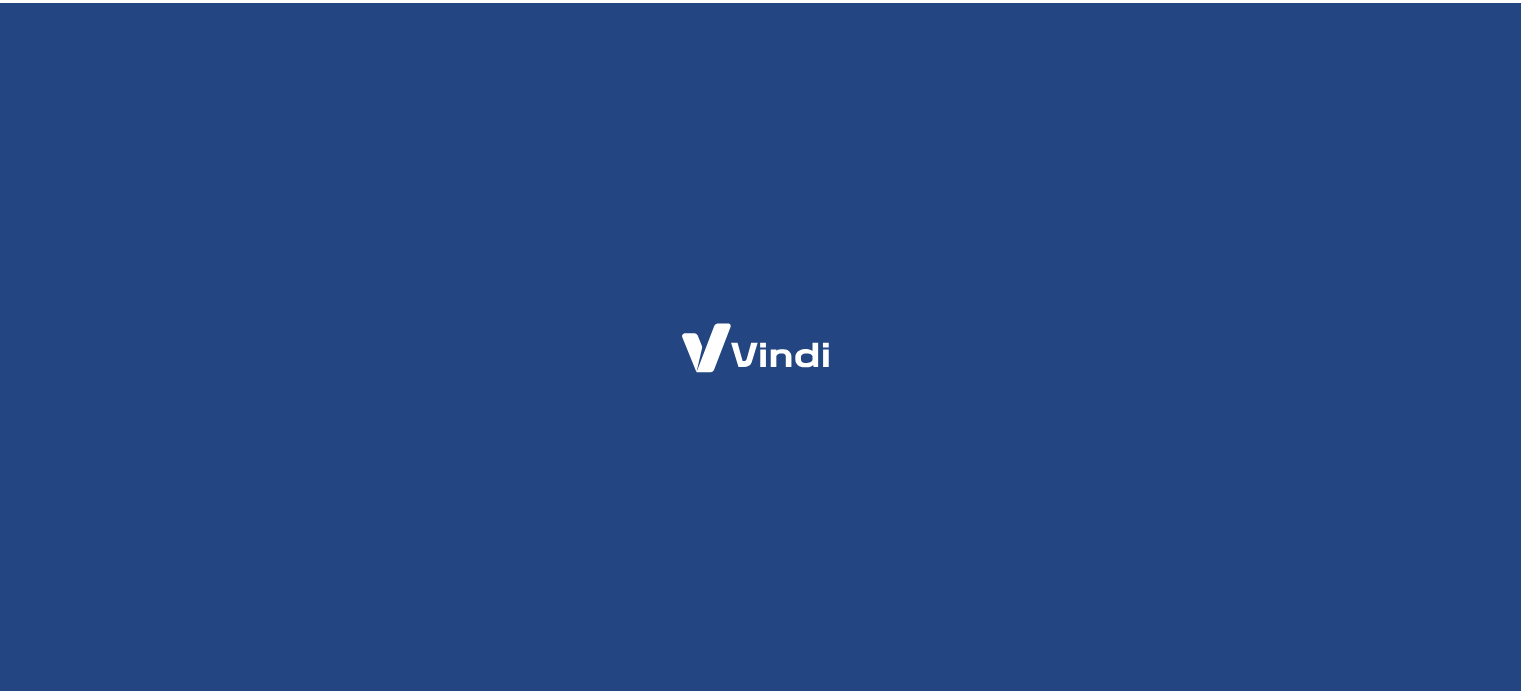 scroll, scrollTop: 0, scrollLeft: 0, axis: both 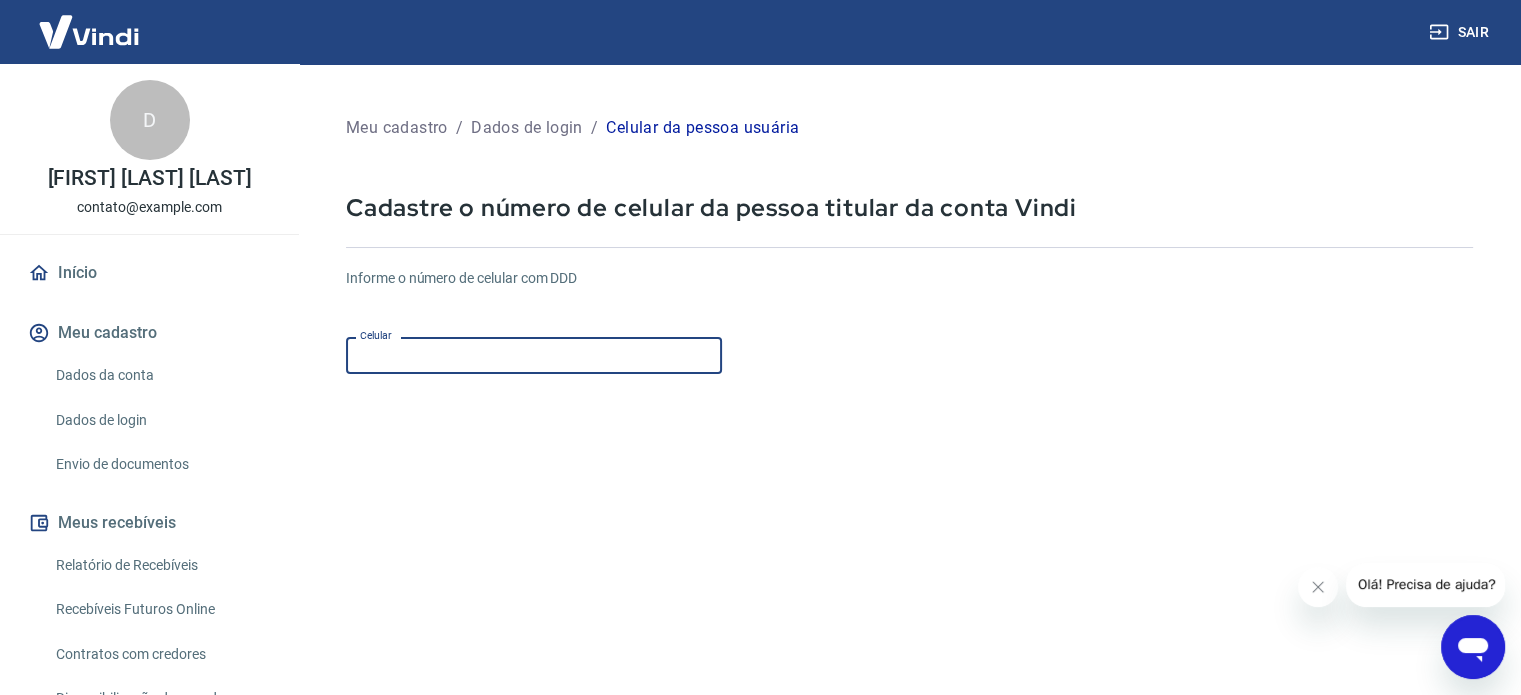click on "Celular" at bounding box center (534, 355) 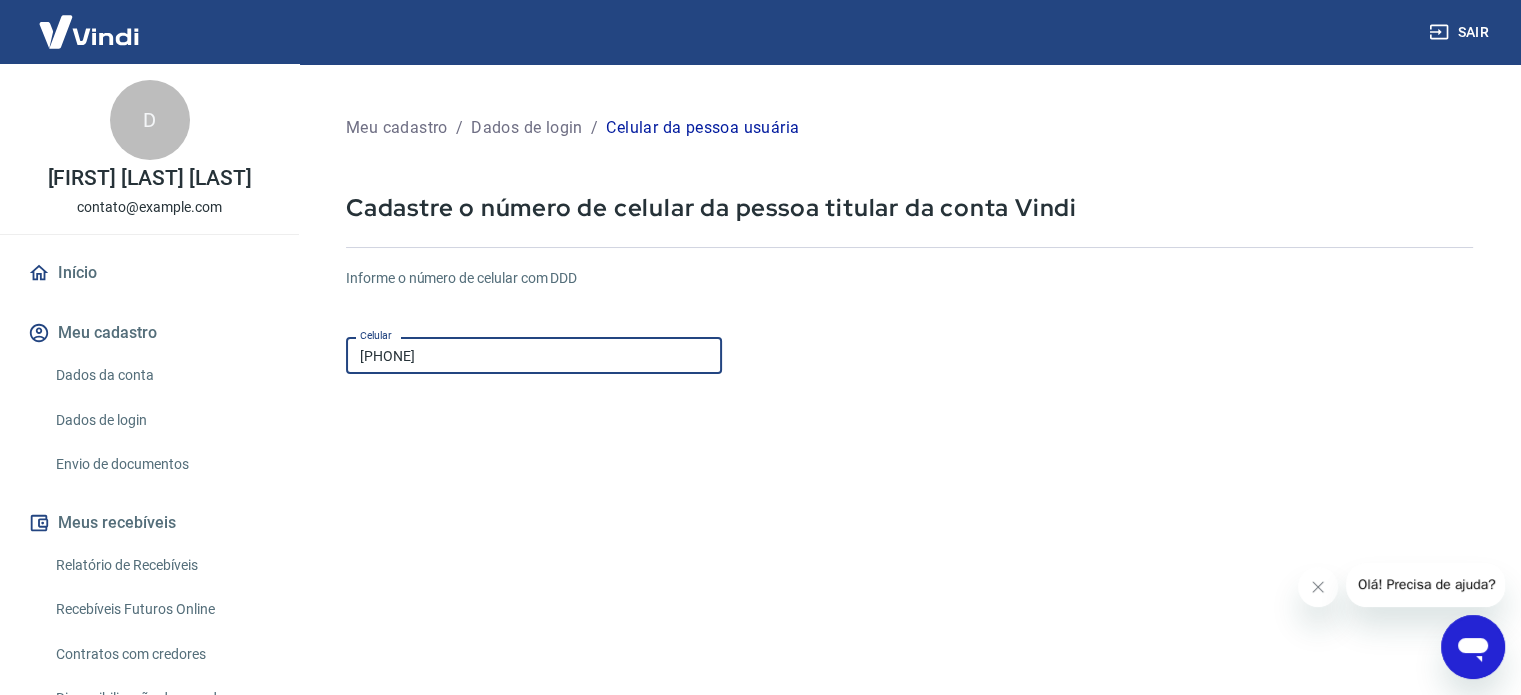 click on "Informe o número de celular com DDD Celular (19) 99193-7877 Celular Continuar Cancelar" at bounding box center [909, 544] 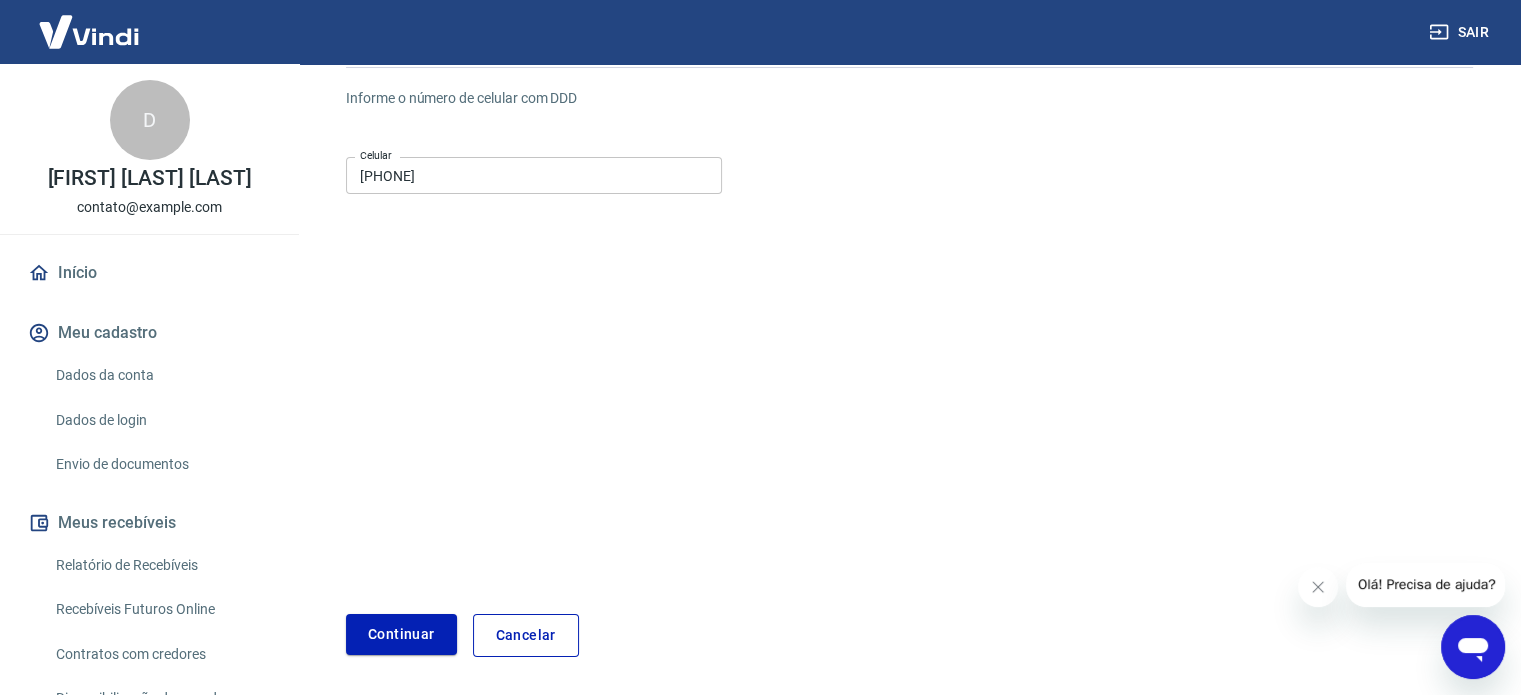 scroll, scrollTop: 251, scrollLeft: 0, axis: vertical 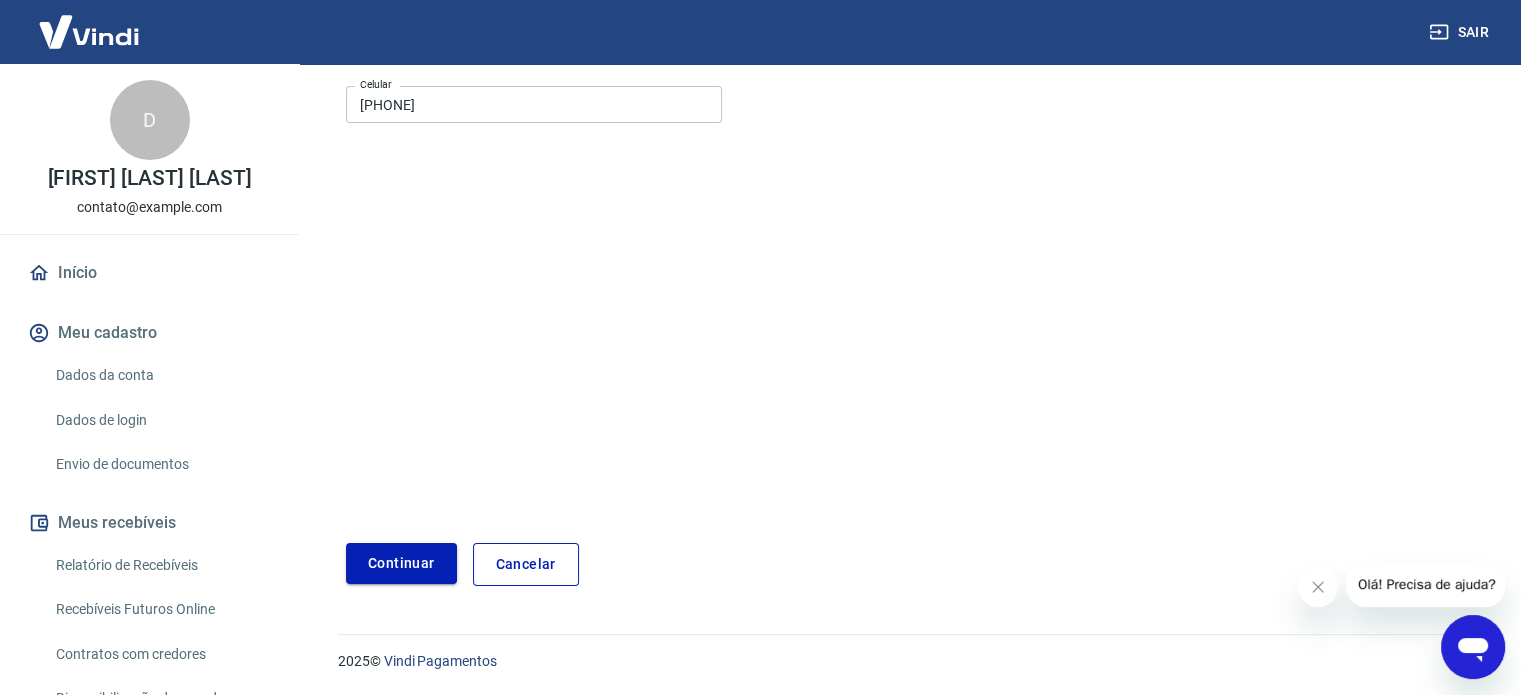 click on "Continuar" at bounding box center (401, 563) 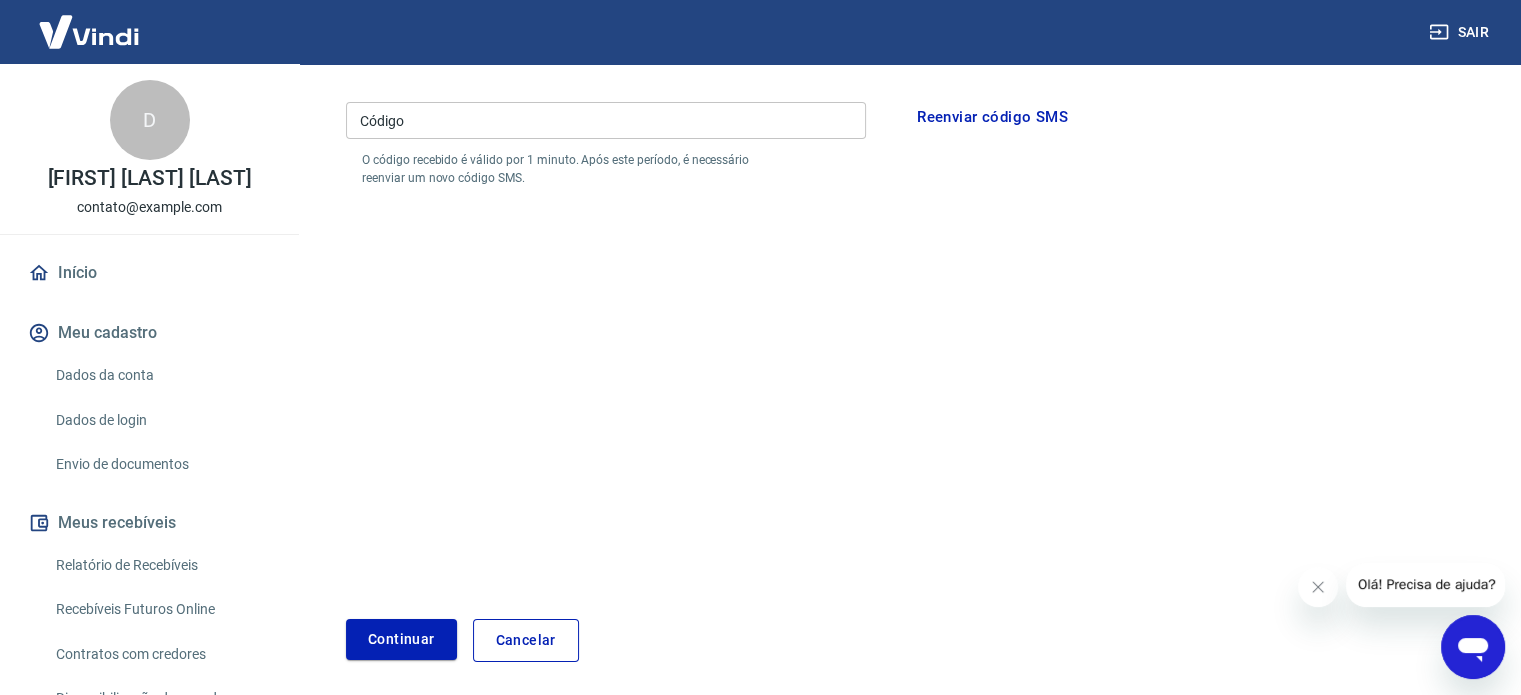 click on "Código" at bounding box center (606, 120) 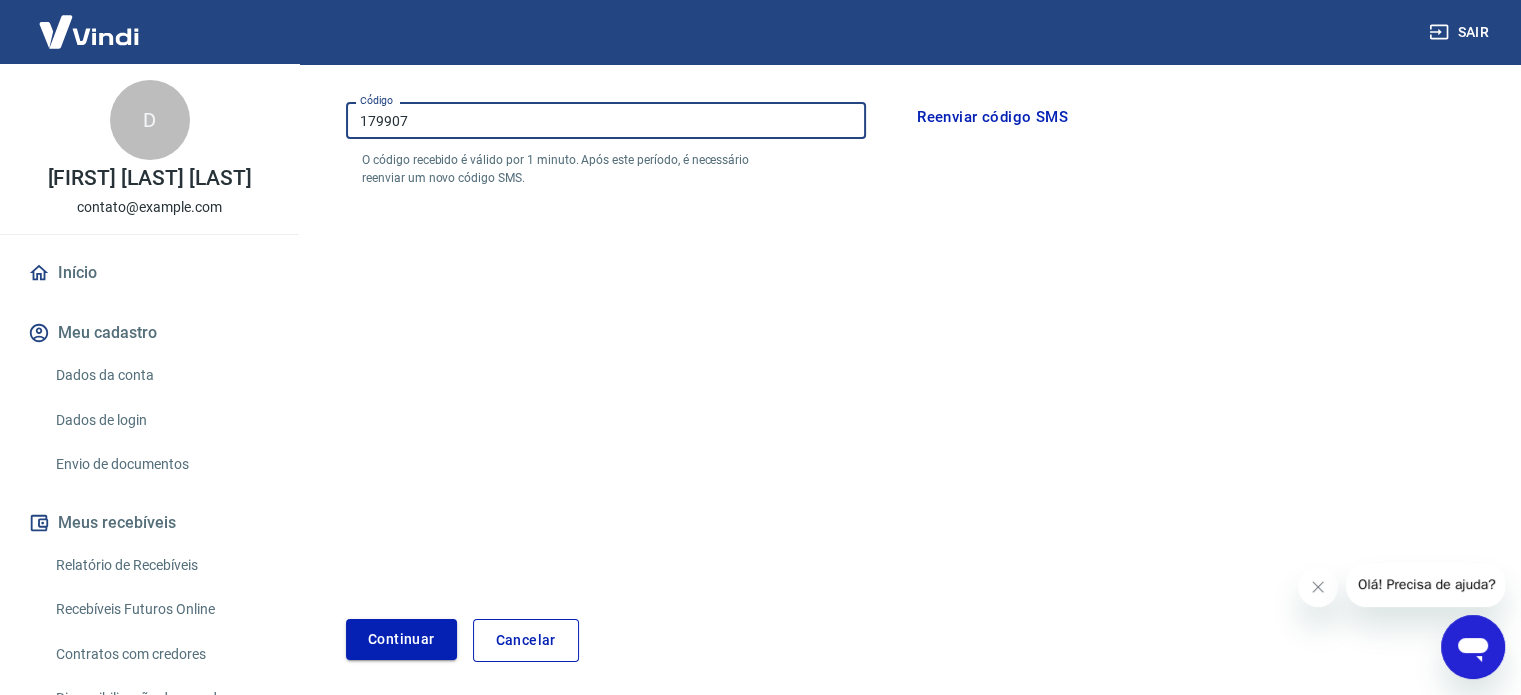 type on "179907" 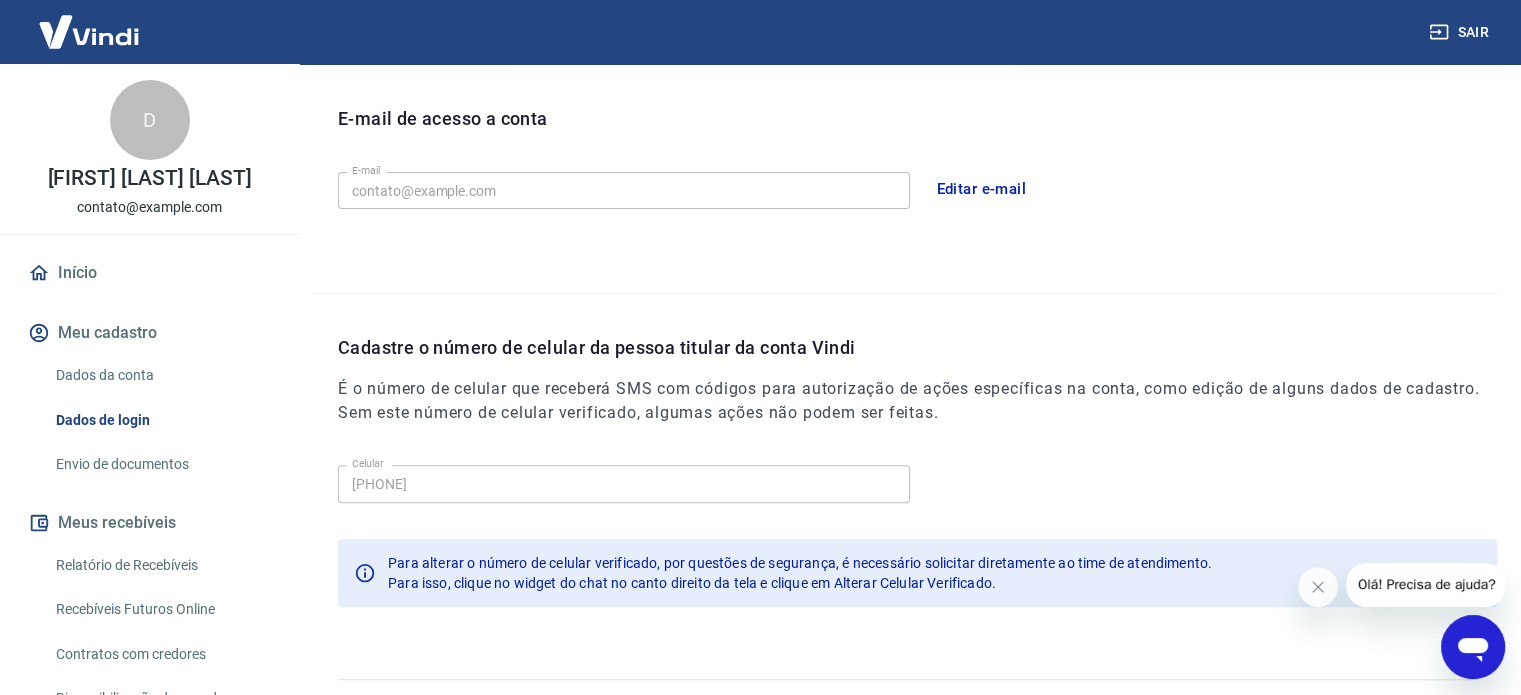 scroll, scrollTop: 584, scrollLeft: 0, axis: vertical 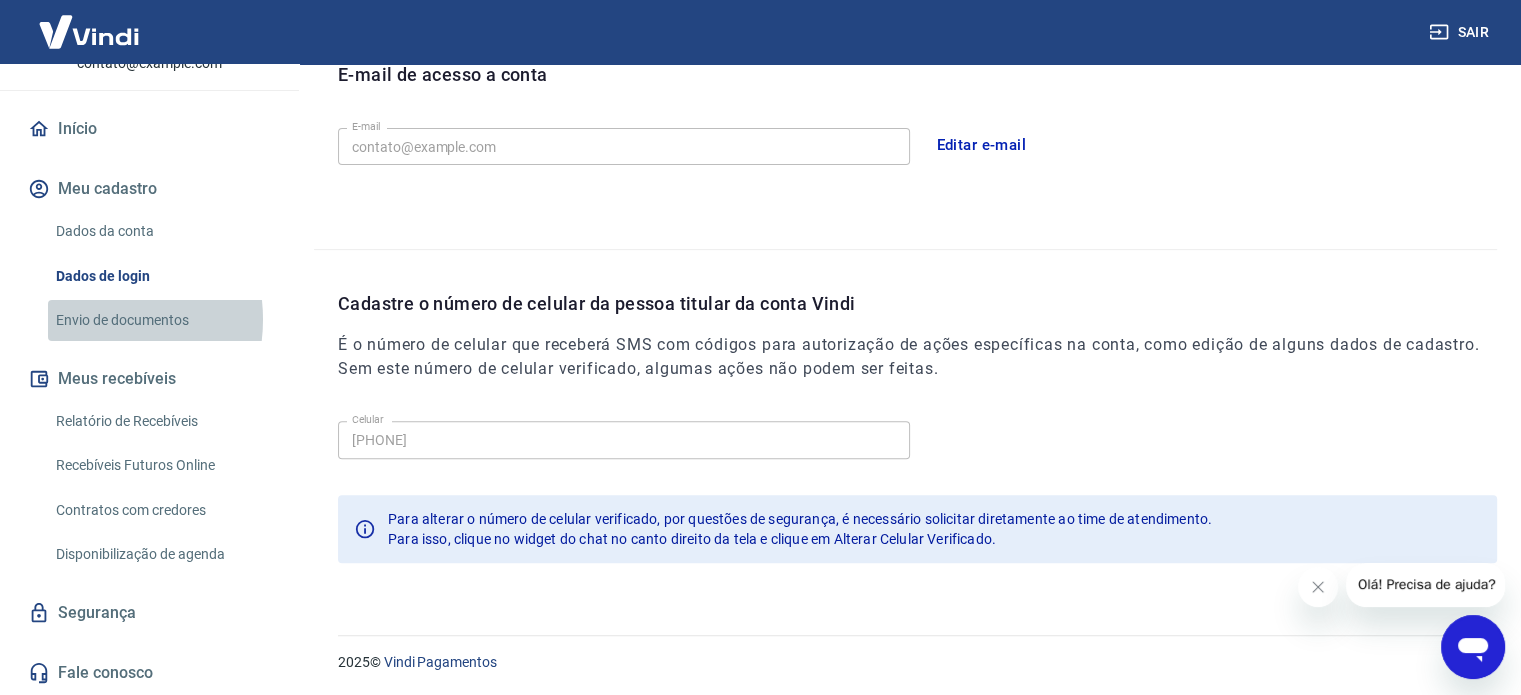 click on "Envio de documentos" at bounding box center [161, 320] 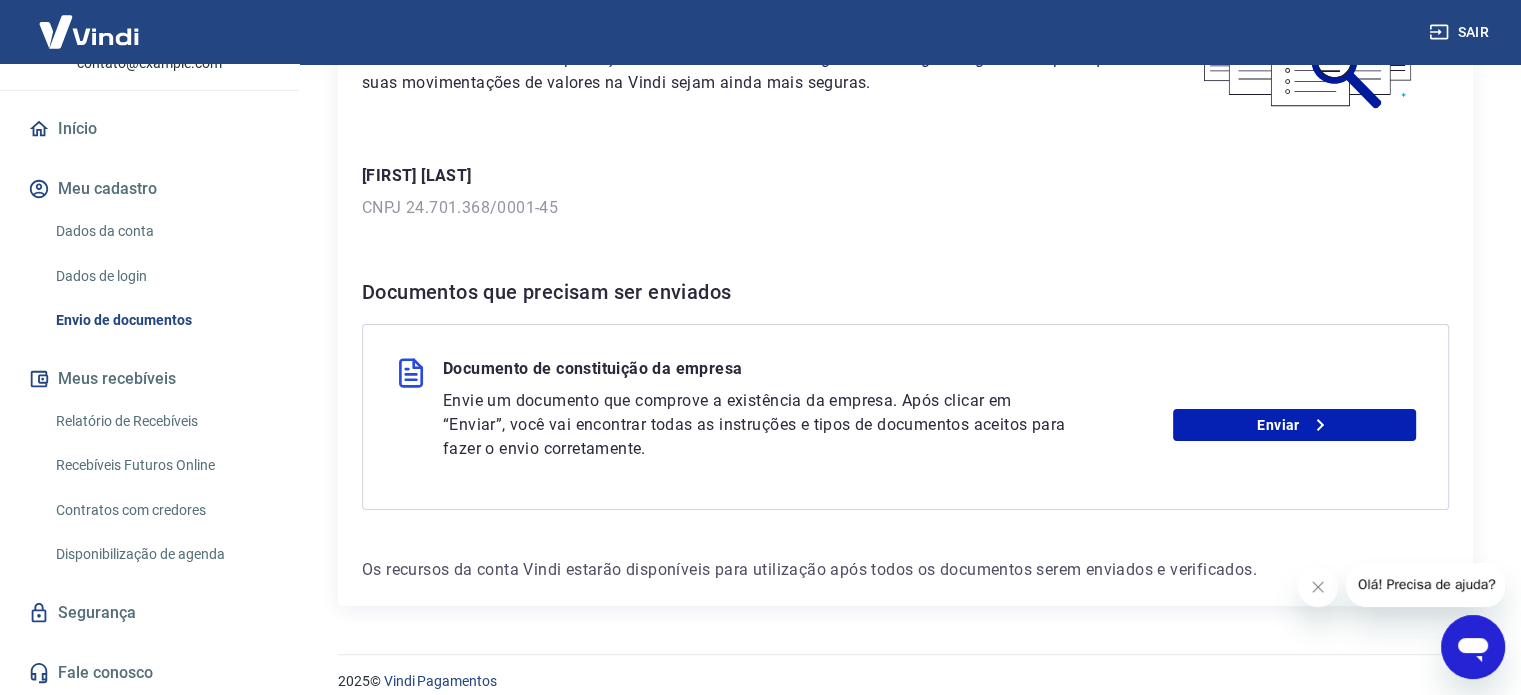 scroll, scrollTop: 229, scrollLeft: 0, axis: vertical 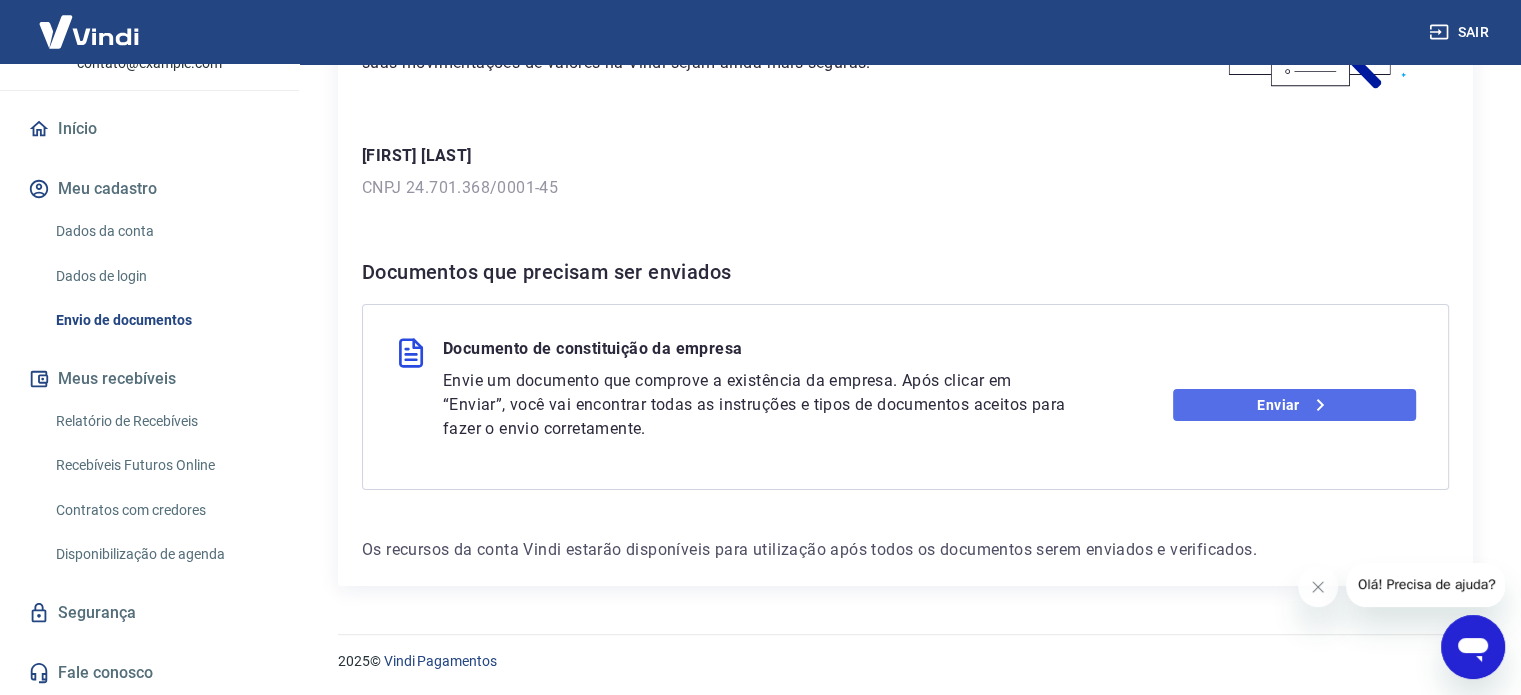 click on "Enviar" at bounding box center [1294, 405] 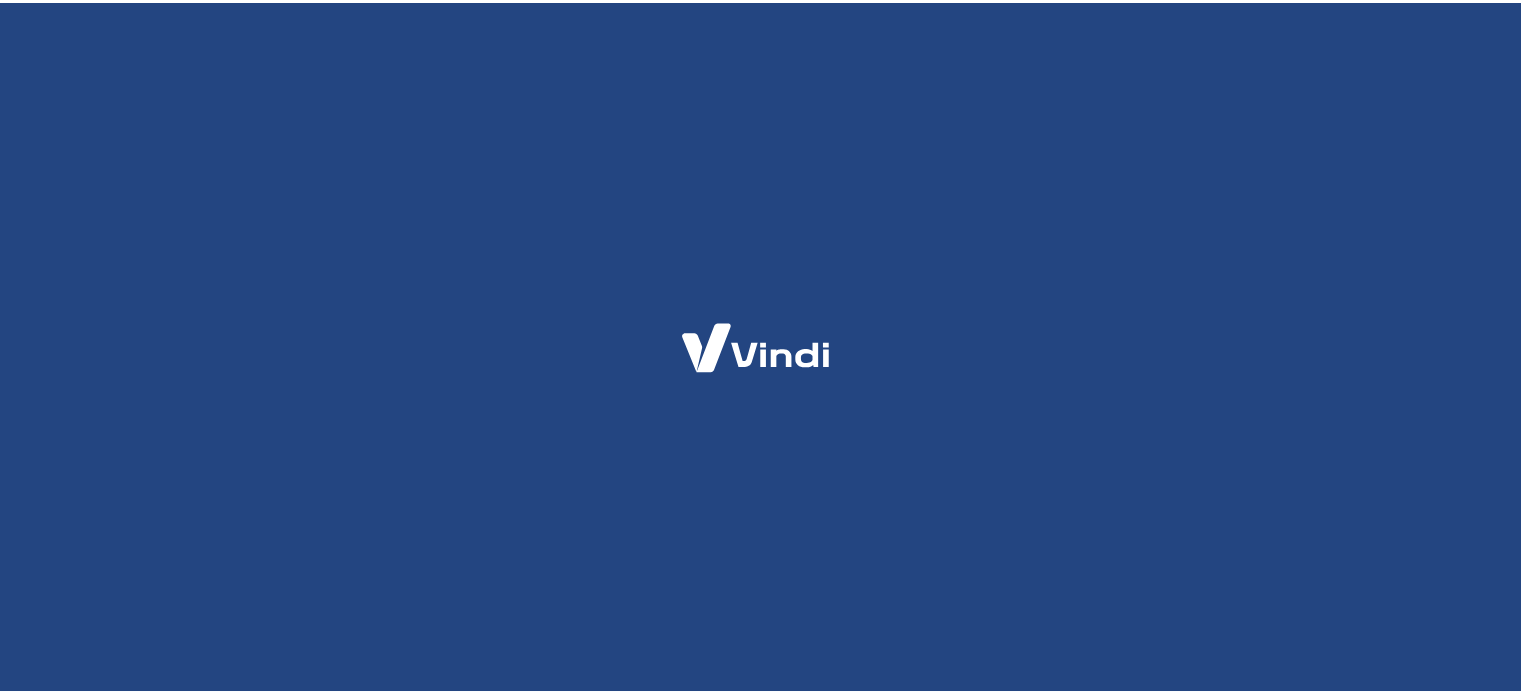 scroll, scrollTop: 0, scrollLeft: 0, axis: both 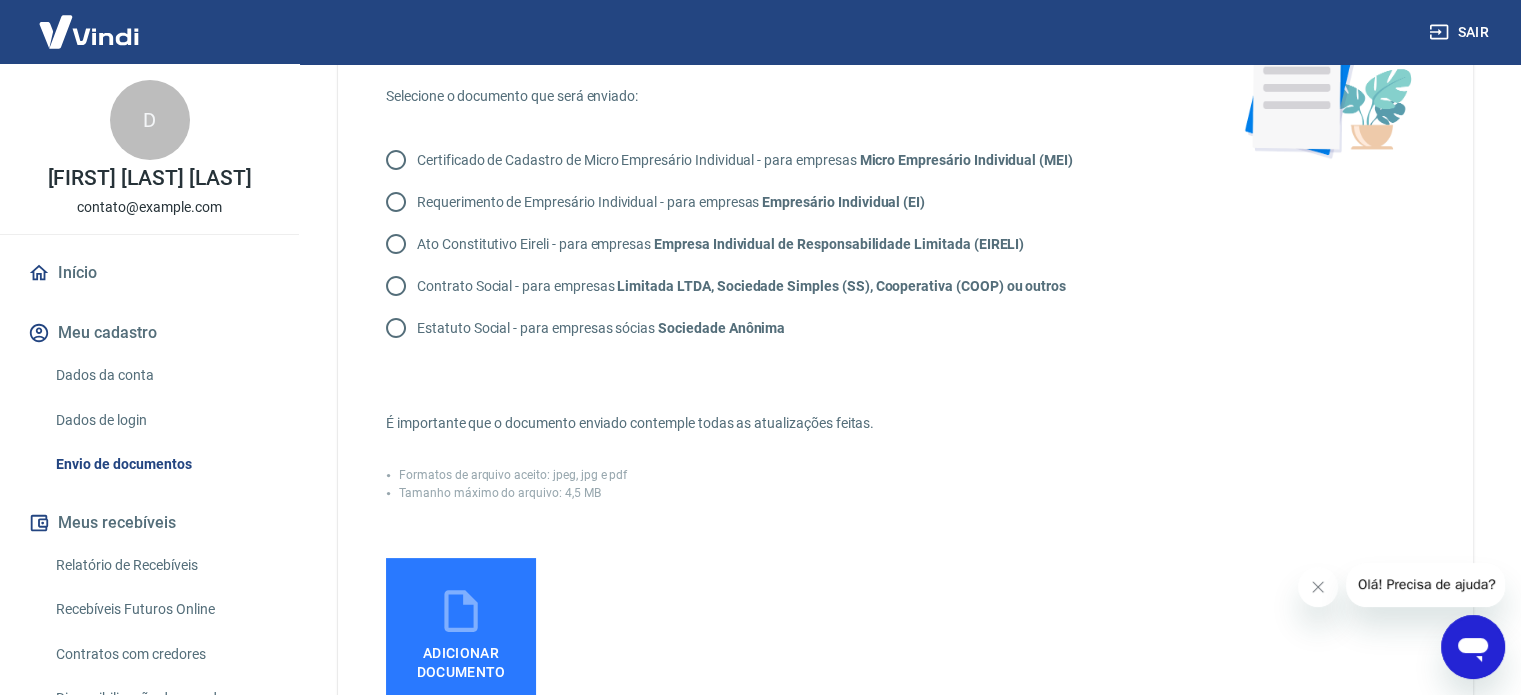 click on "Contrato Social - para empresas   Limitada LTDA, Sociedade Simples (SS), Cooperativa (COOP) ou outros" at bounding box center (396, 286) 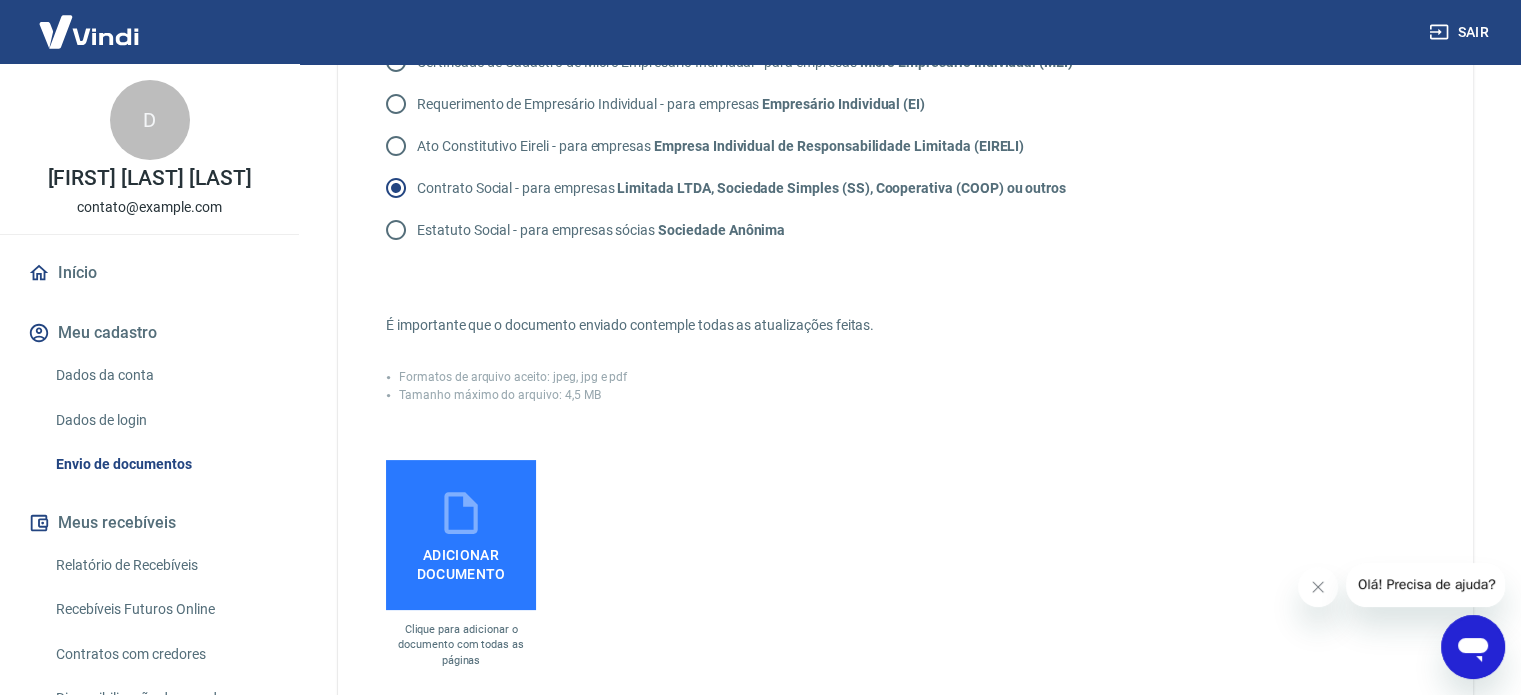 scroll, scrollTop: 300, scrollLeft: 0, axis: vertical 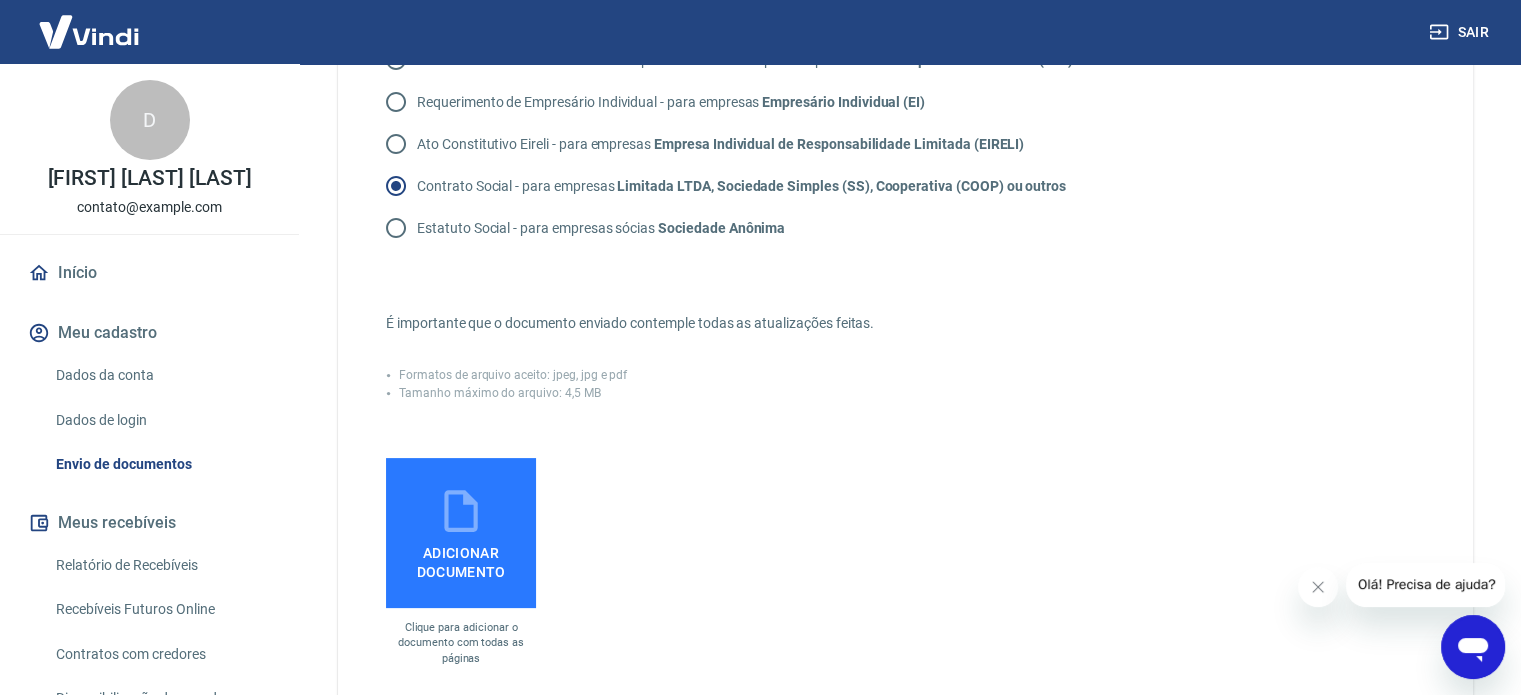 click on "Adicionar documento" at bounding box center (461, 533) 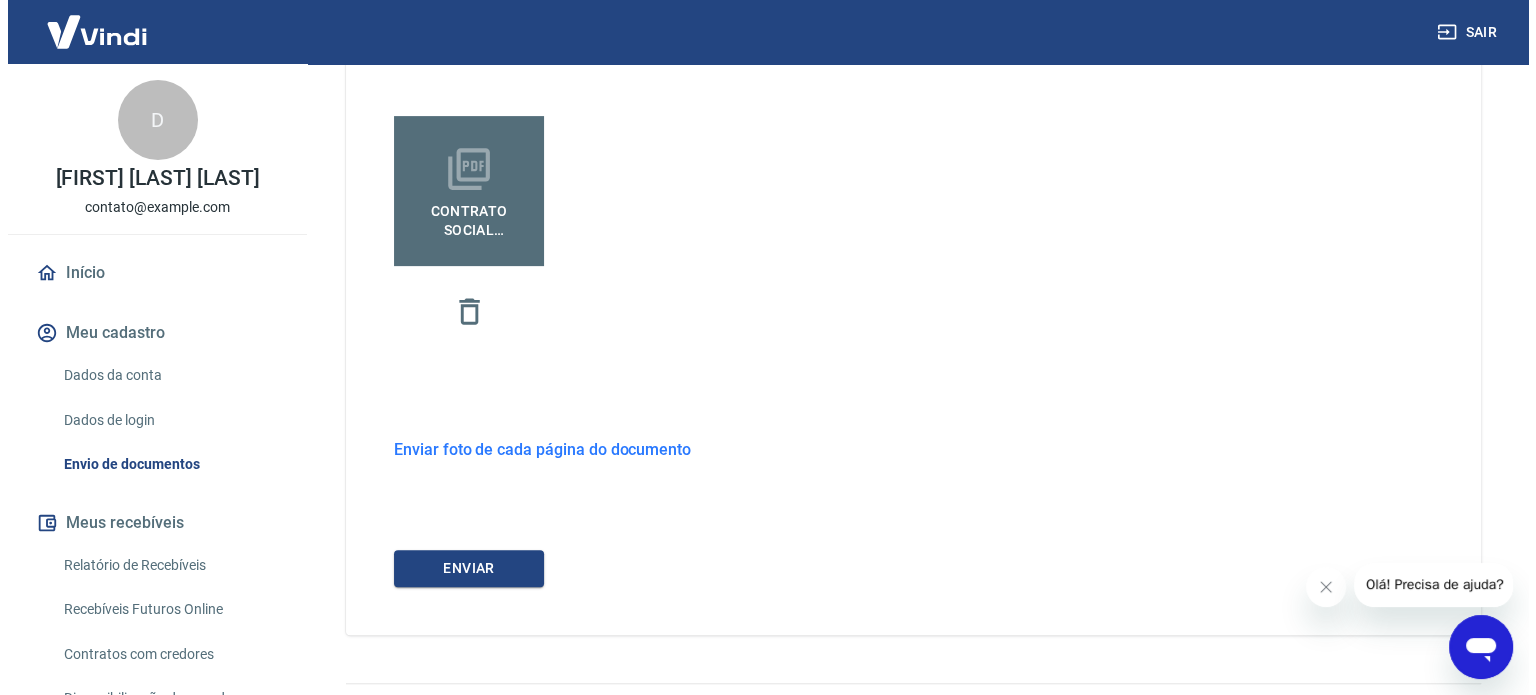 scroll, scrollTop: 691, scrollLeft: 0, axis: vertical 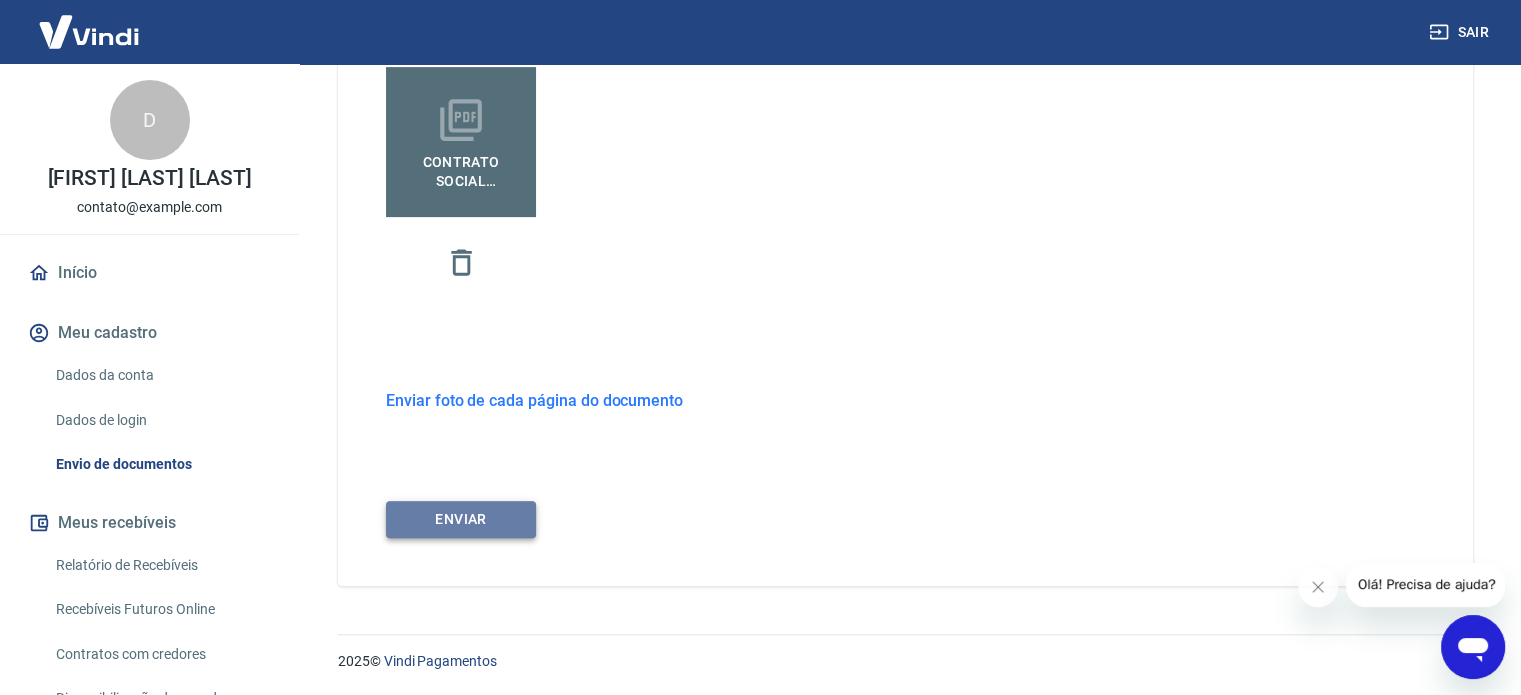 click on "ENVIAR" at bounding box center [461, 519] 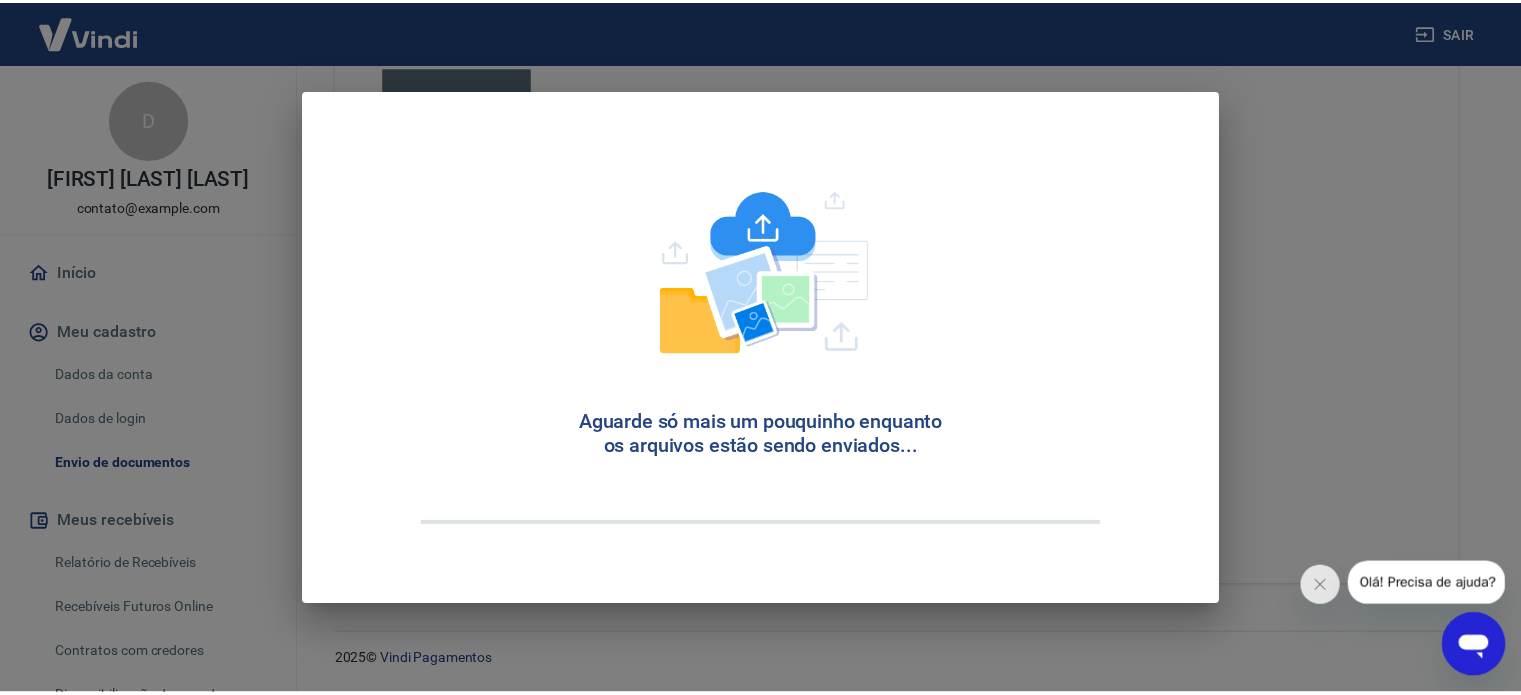 scroll, scrollTop: 0, scrollLeft: 0, axis: both 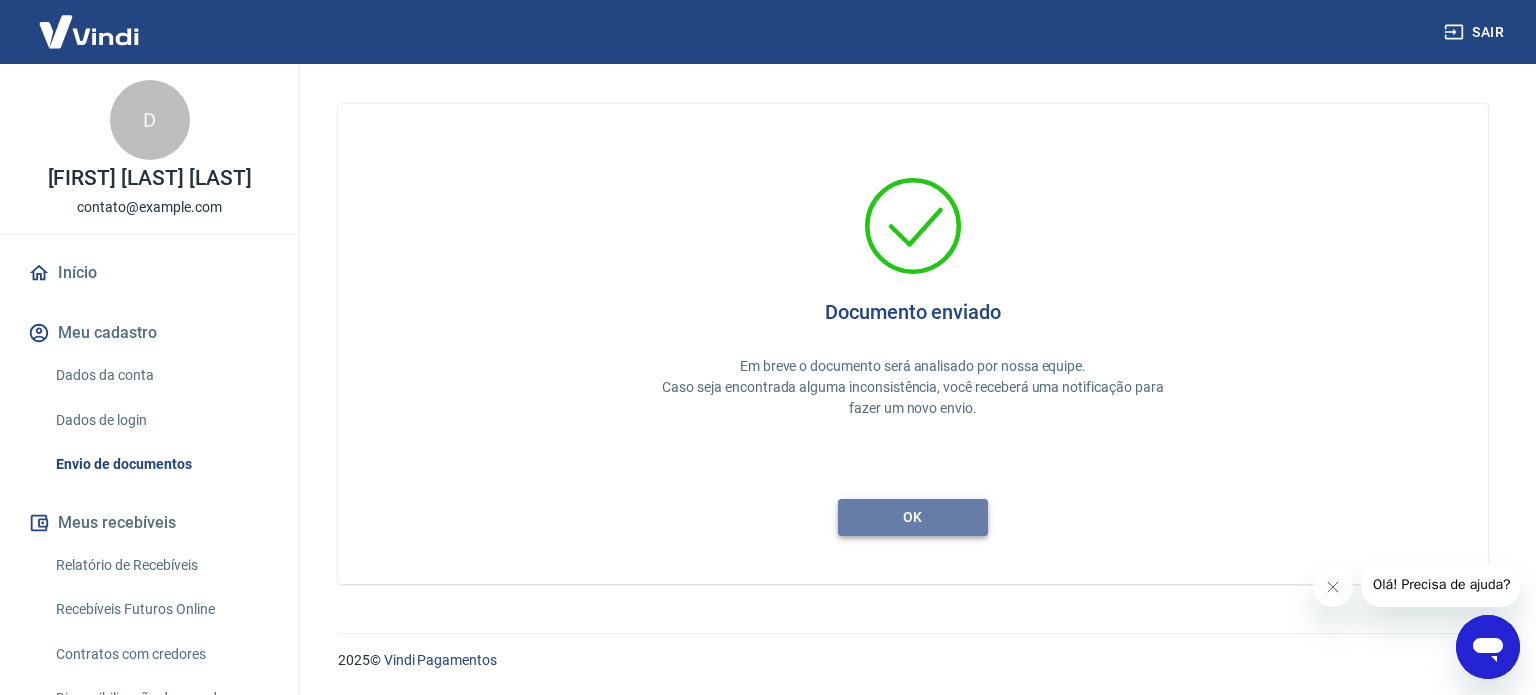 click on "ok" at bounding box center (913, 517) 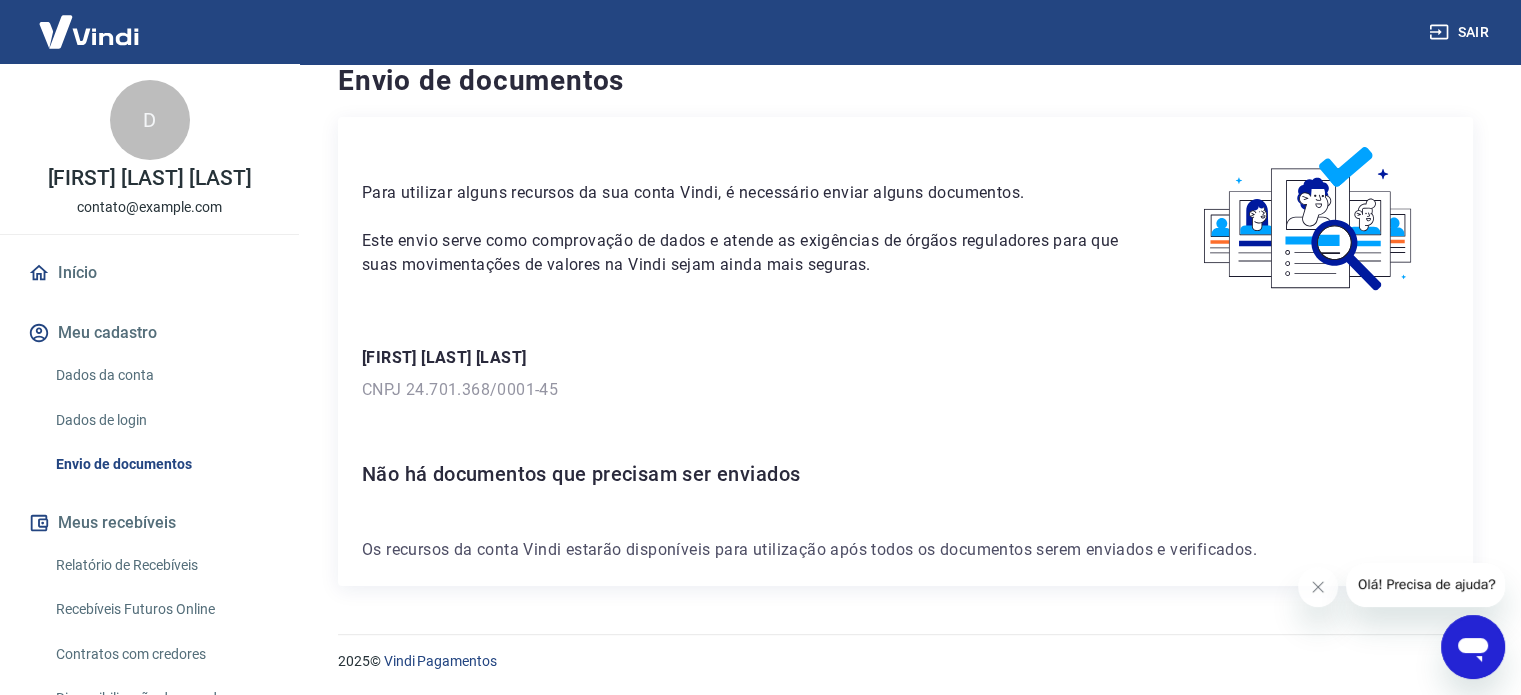 scroll, scrollTop: 28, scrollLeft: 0, axis: vertical 